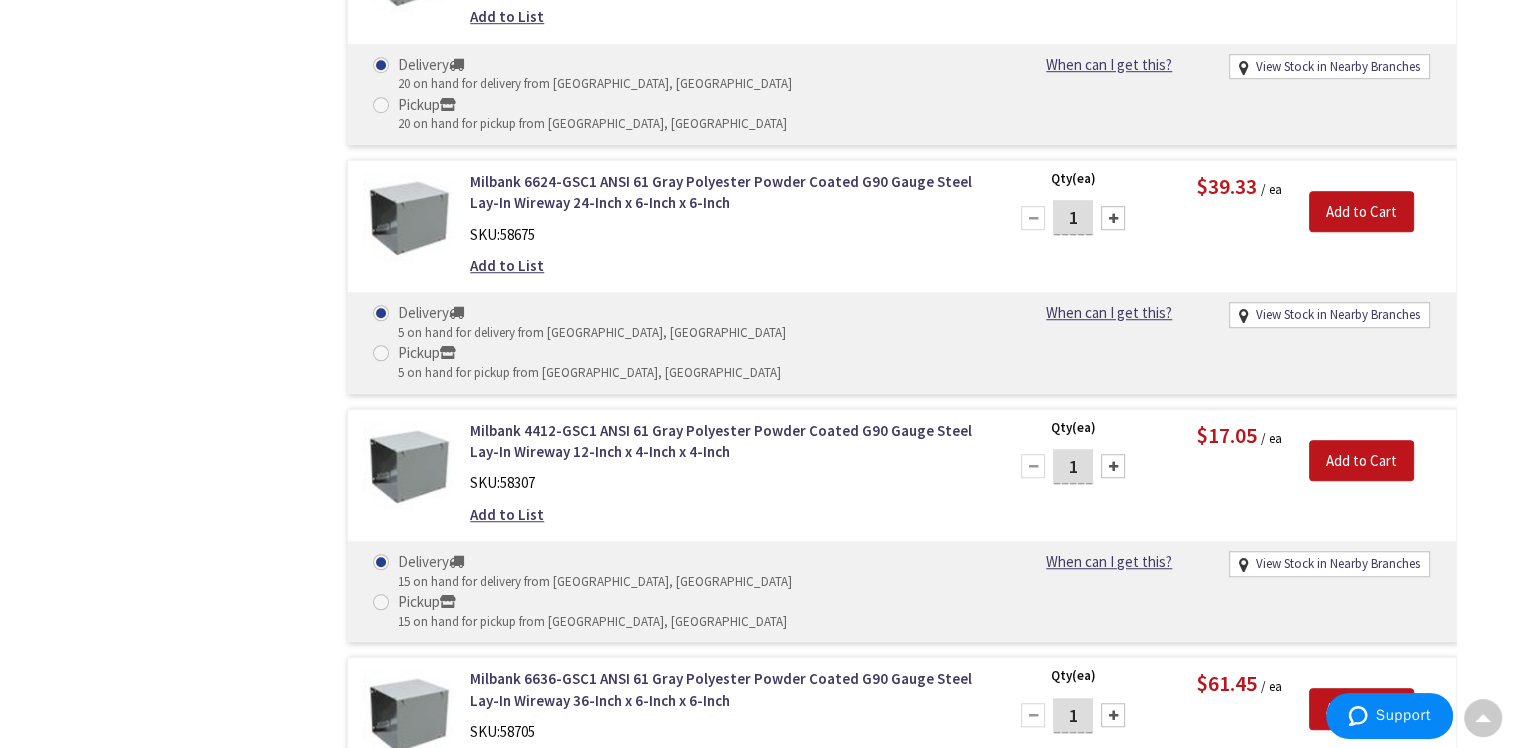 scroll, scrollTop: 8893, scrollLeft: 0, axis: vertical 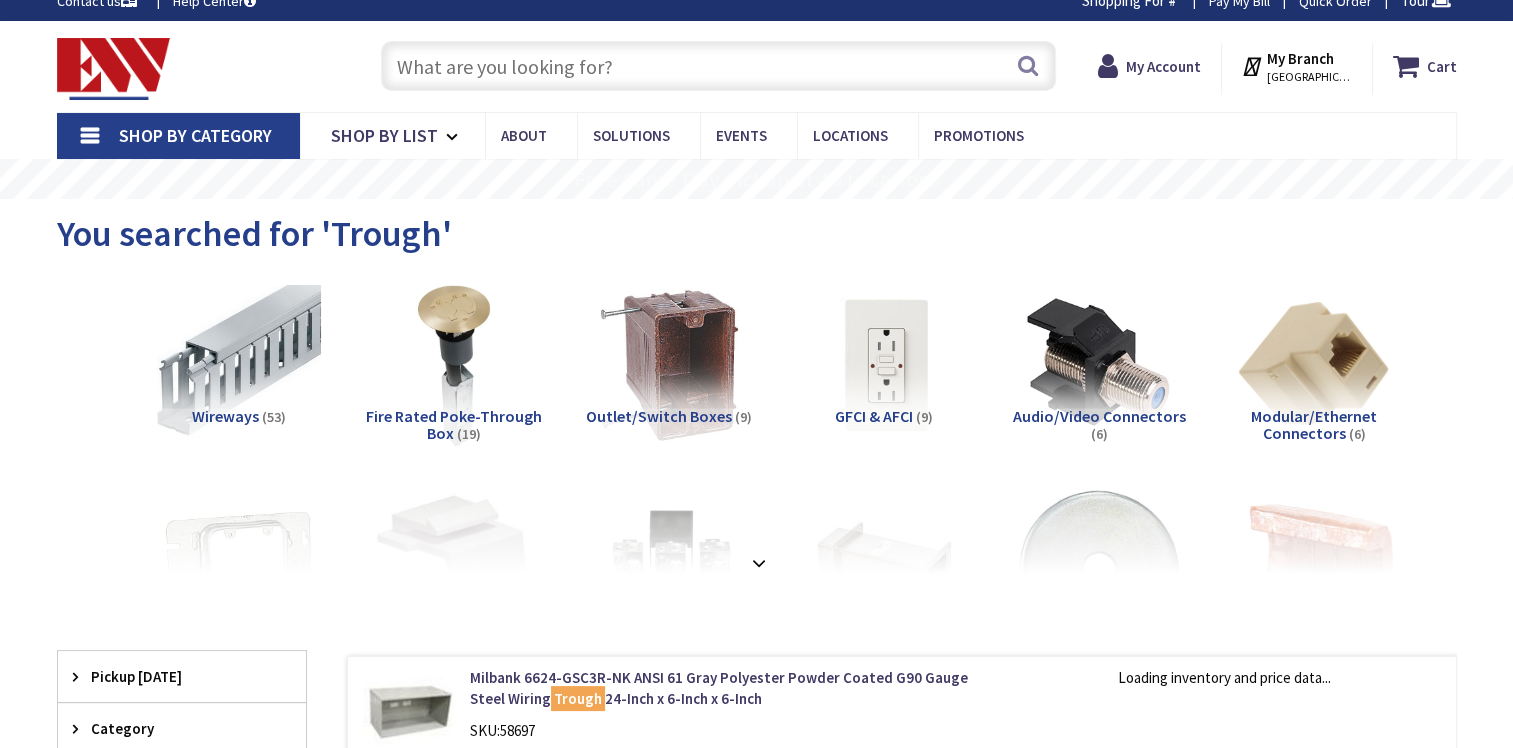 click at bounding box center [718, 66] 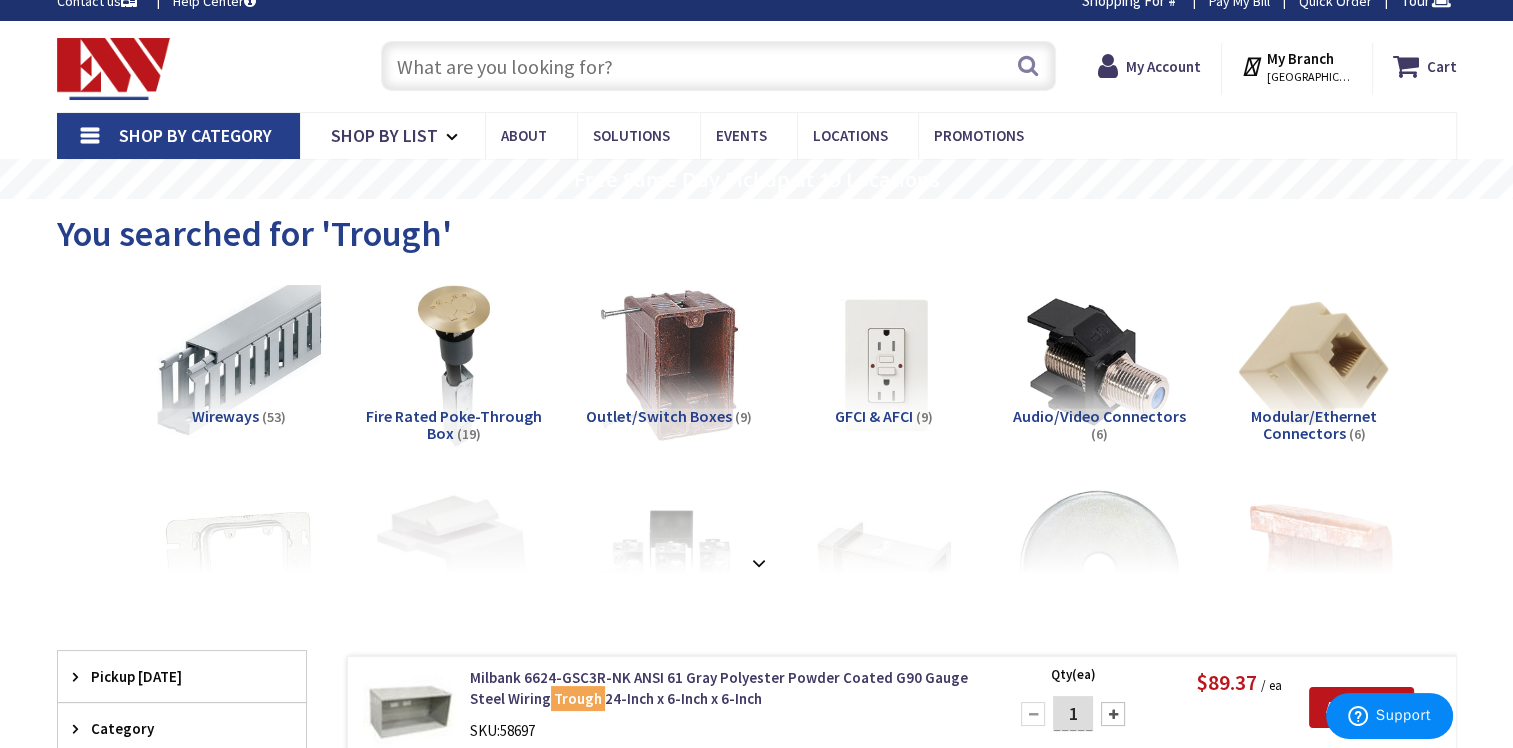 scroll, scrollTop: 0, scrollLeft: 0, axis: both 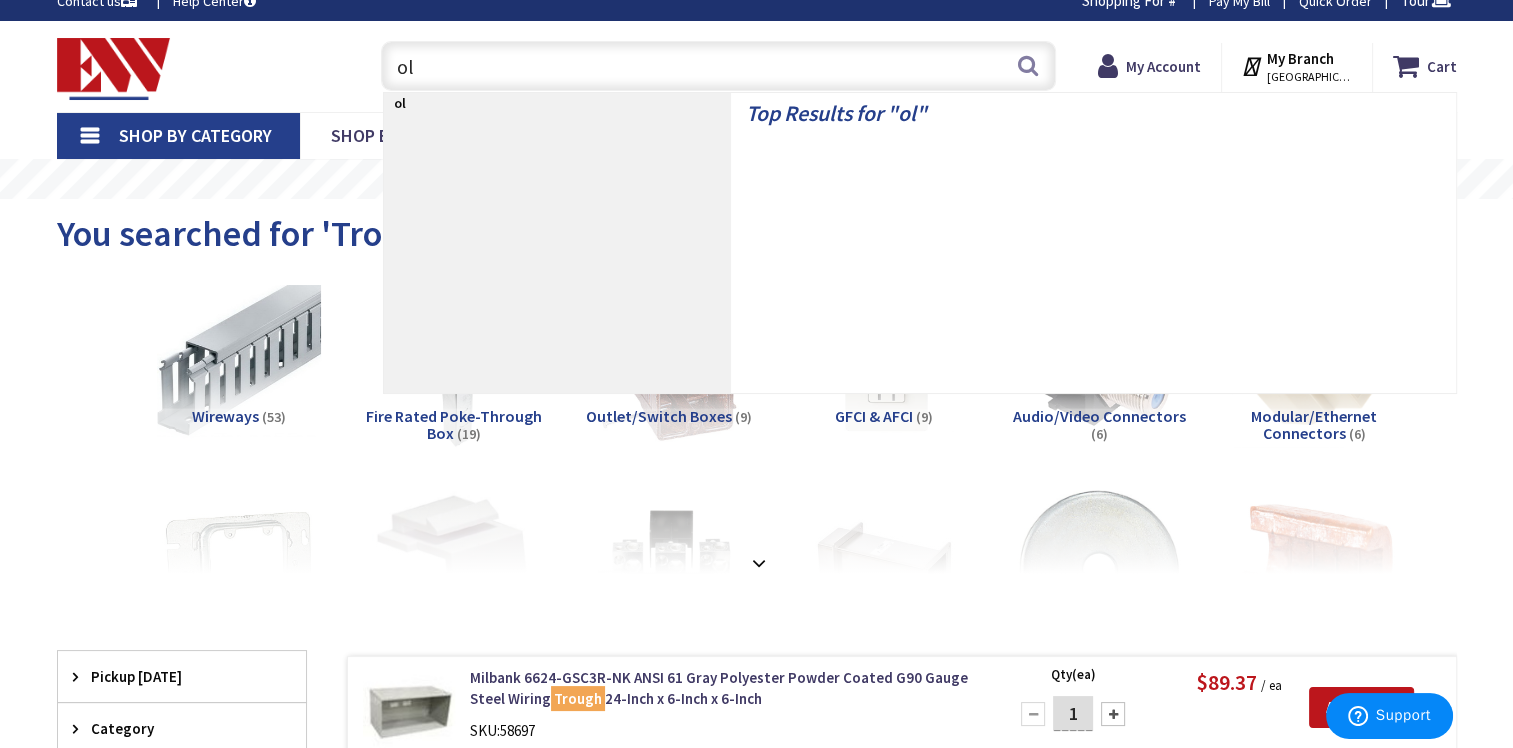 type on "o" 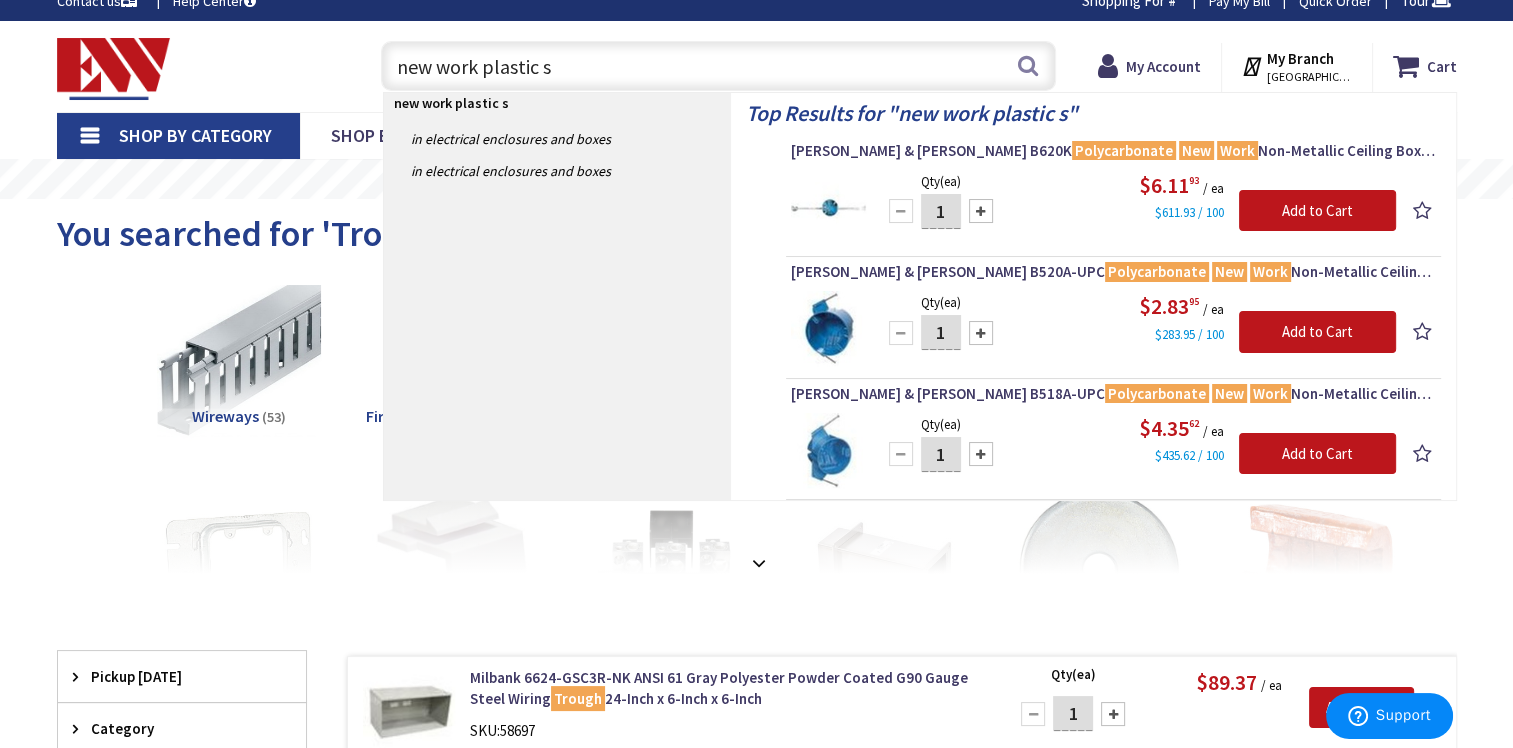 type on "new work plastic sg" 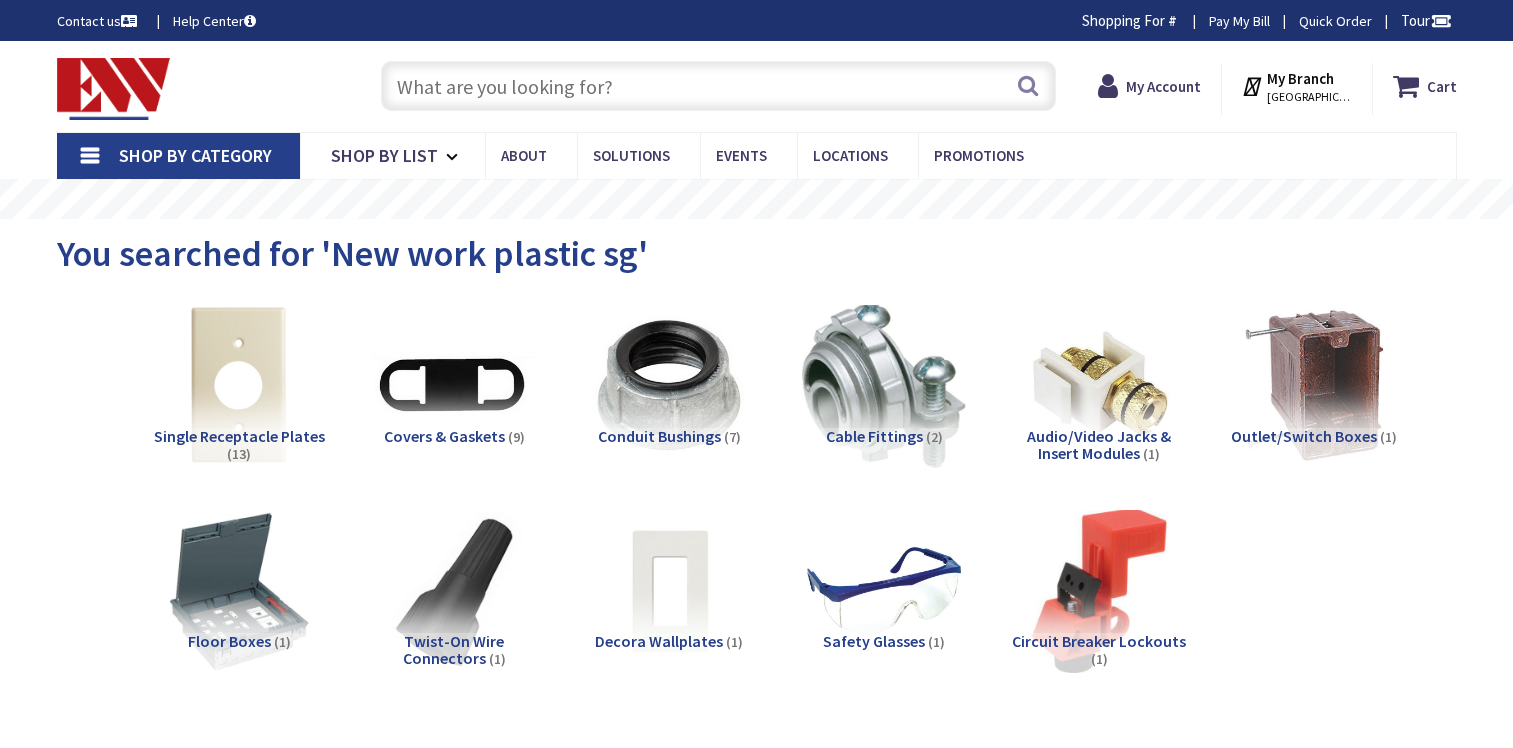 scroll, scrollTop: 0, scrollLeft: 0, axis: both 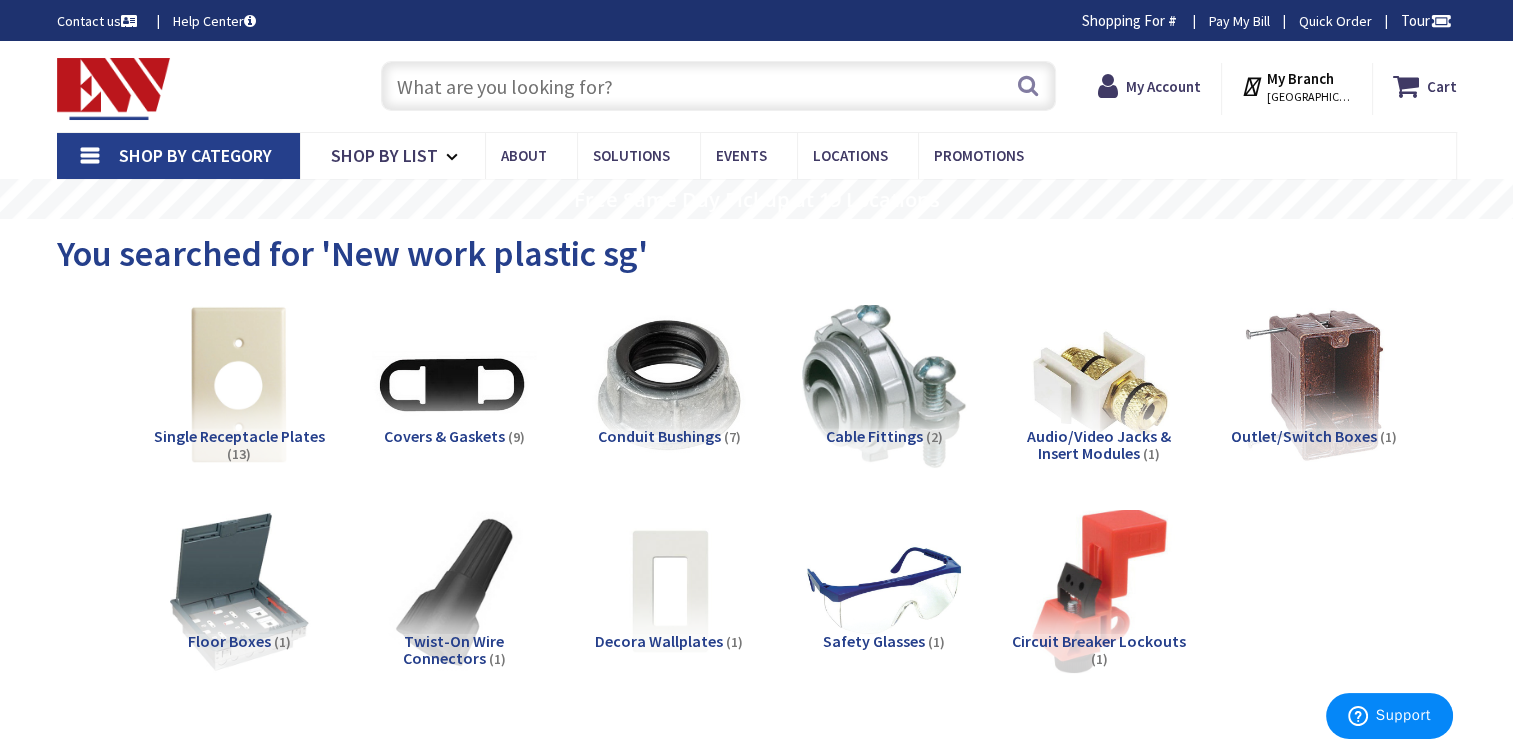 click at bounding box center [718, 86] 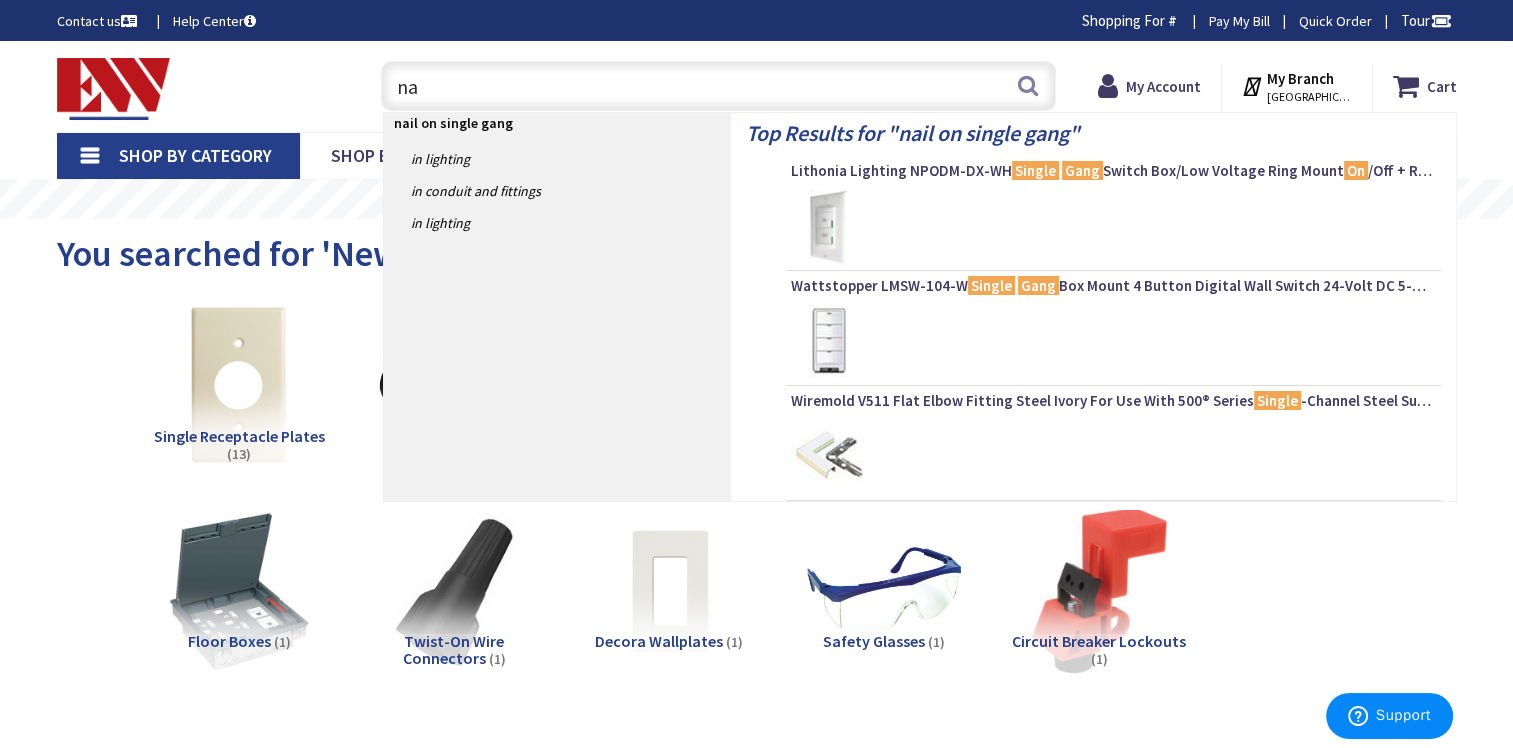 type on "n" 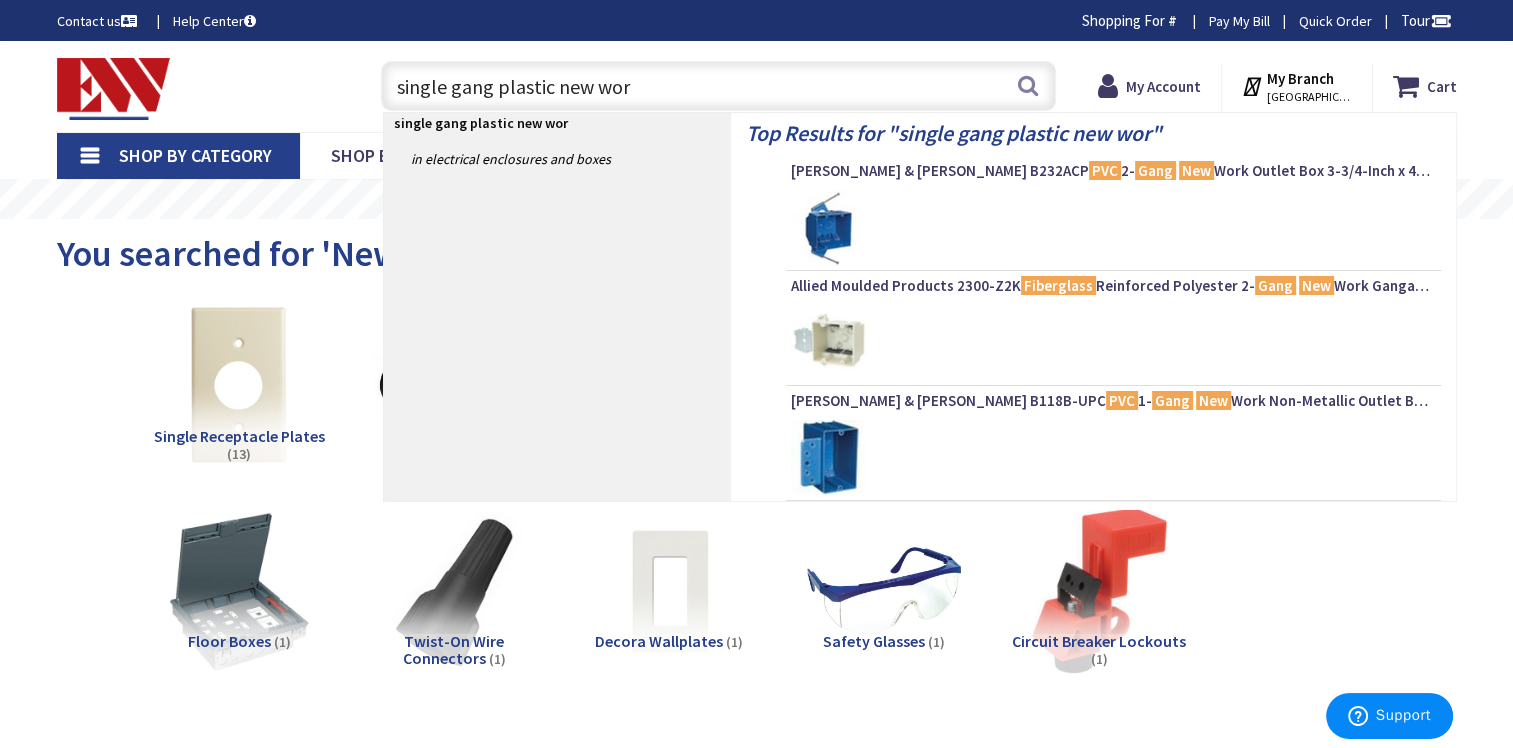 type on "single gang plastic new work" 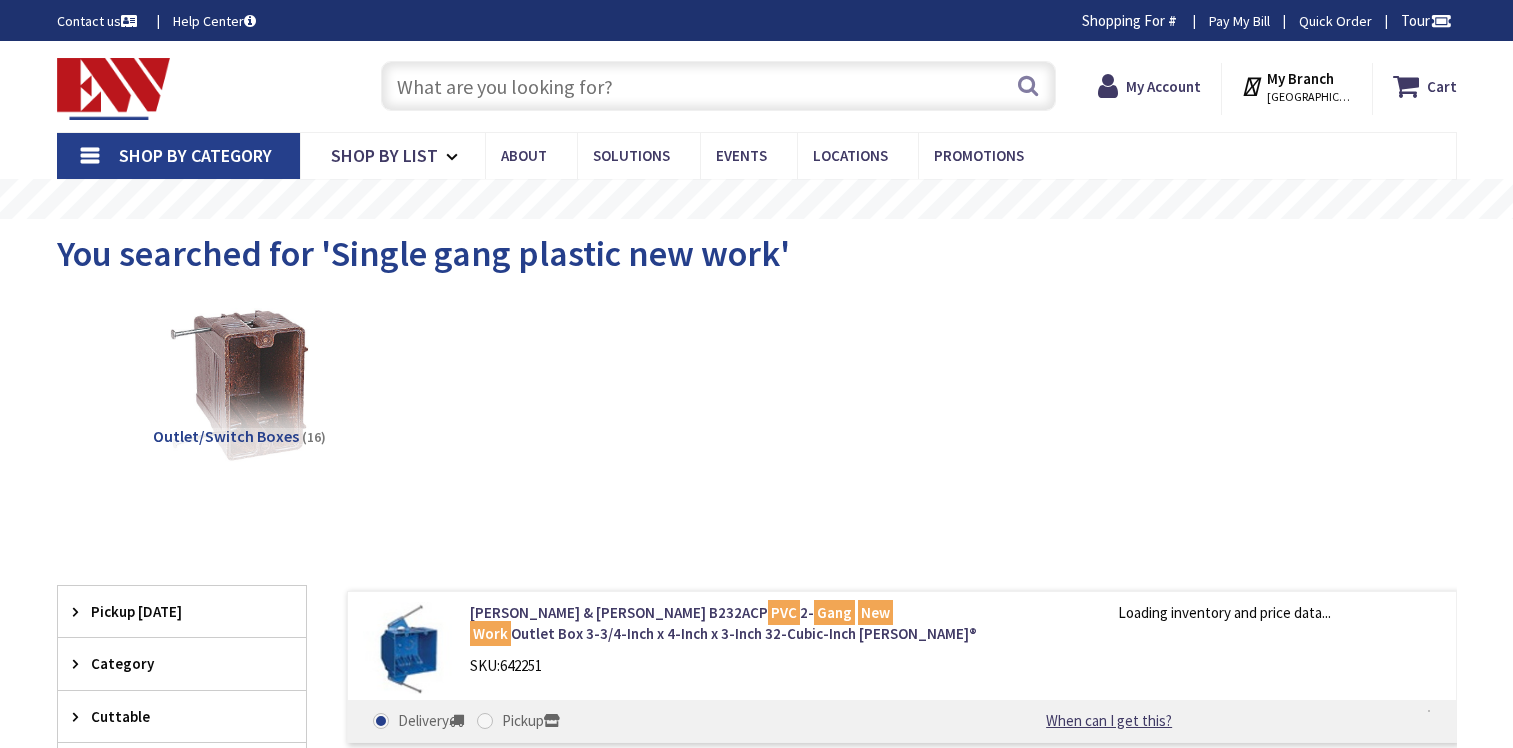 scroll, scrollTop: 0, scrollLeft: 0, axis: both 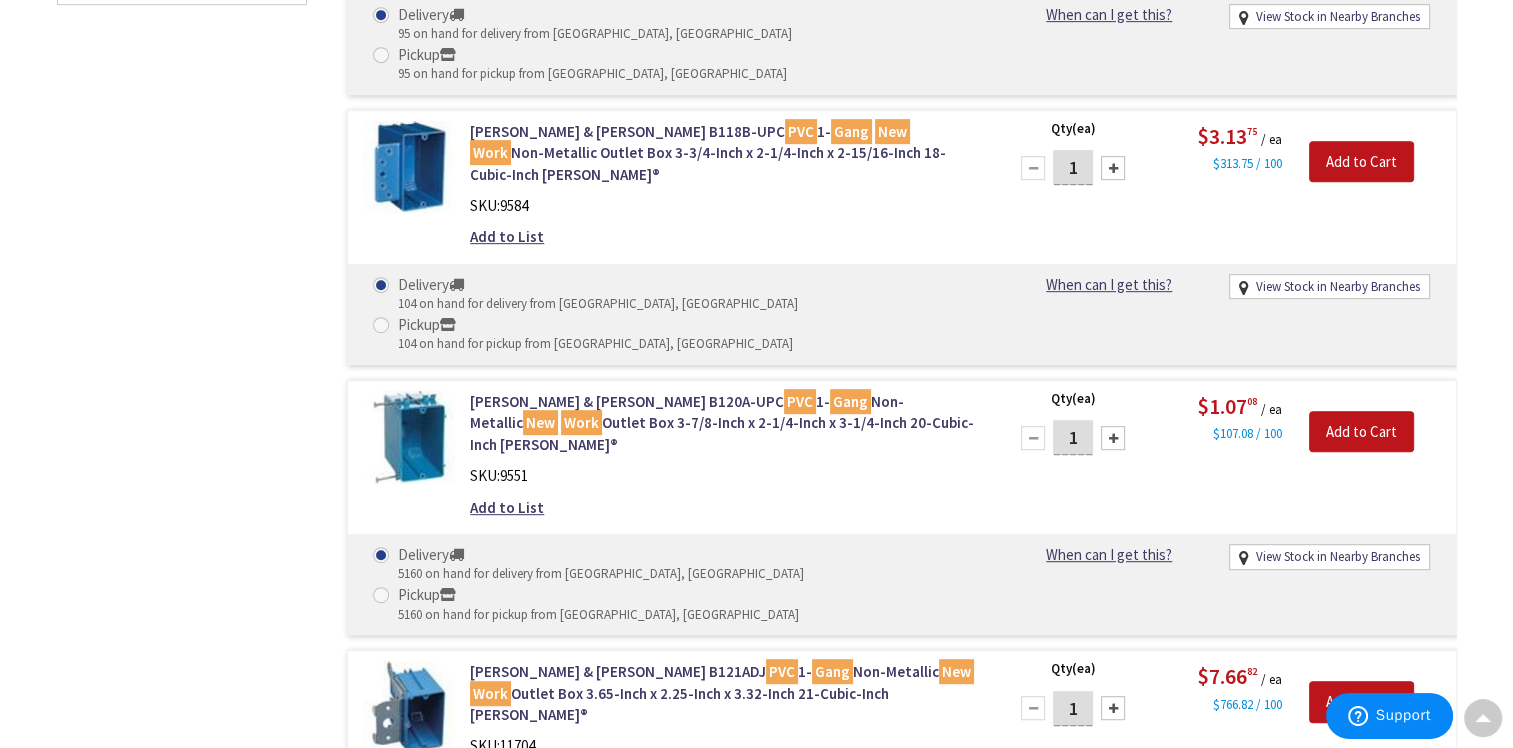drag, startPoint x: 580, startPoint y: 316, endPoint x: 553, endPoint y: 325, distance: 28.460499 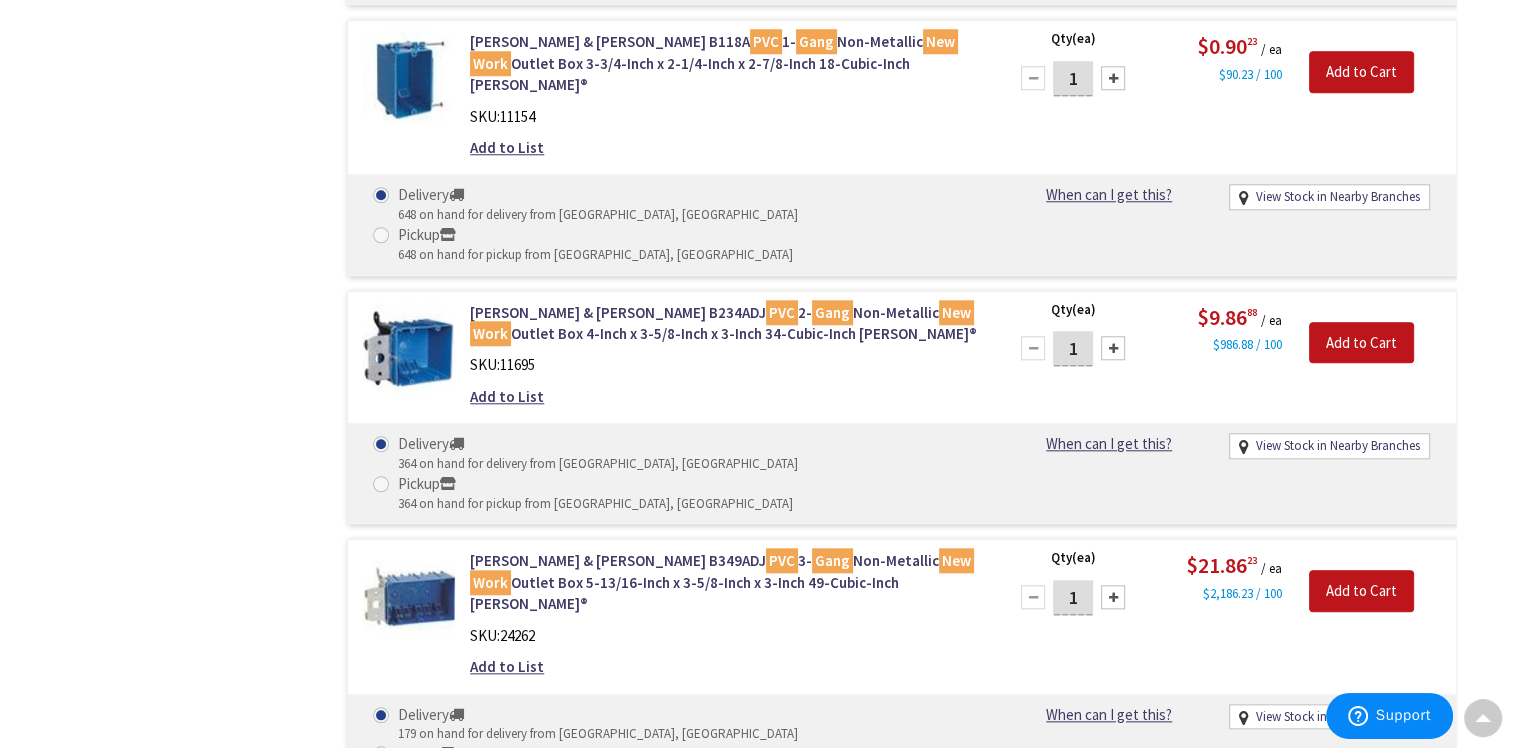 scroll, scrollTop: 1300, scrollLeft: 0, axis: vertical 